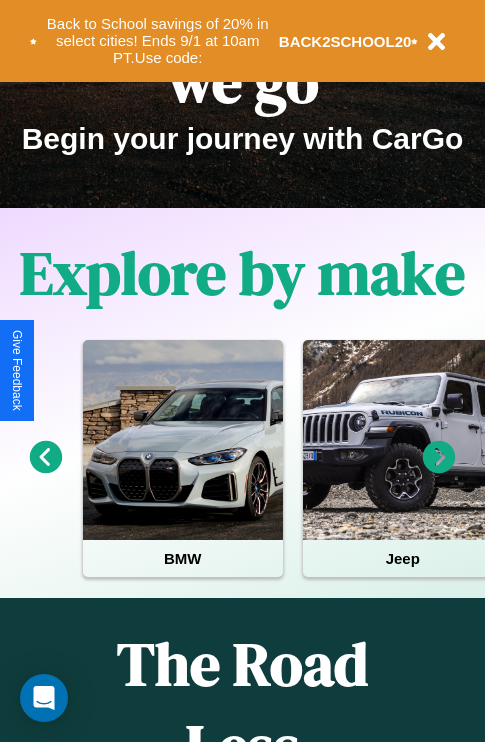 scroll, scrollTop: 308, scrollLeft: 0, axis: vertical 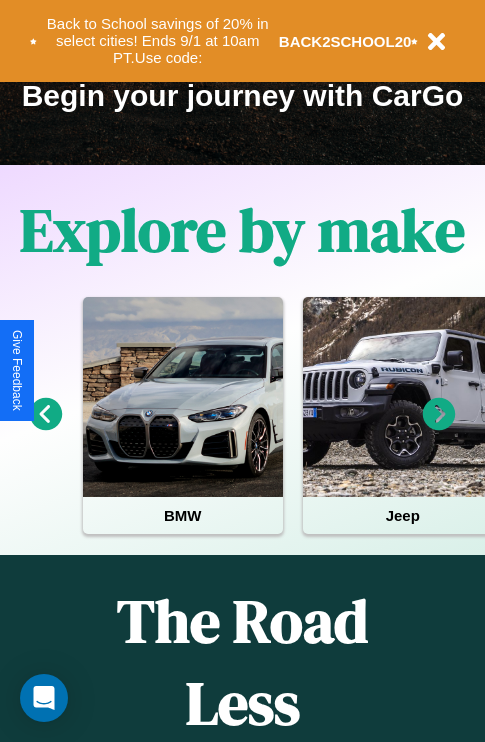 click 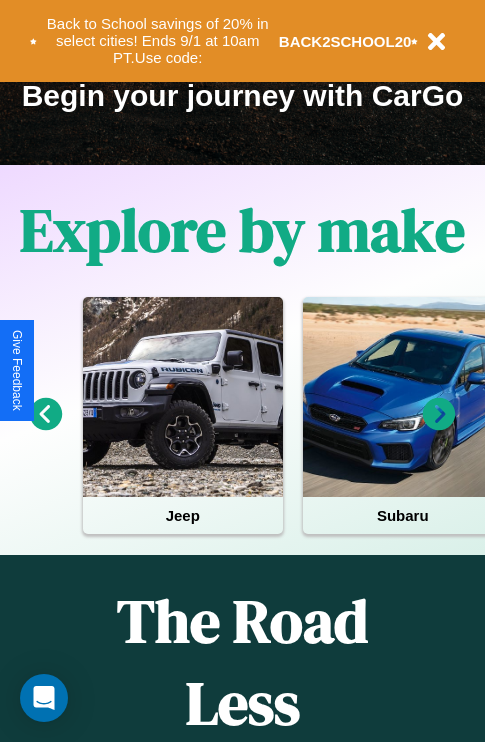 click 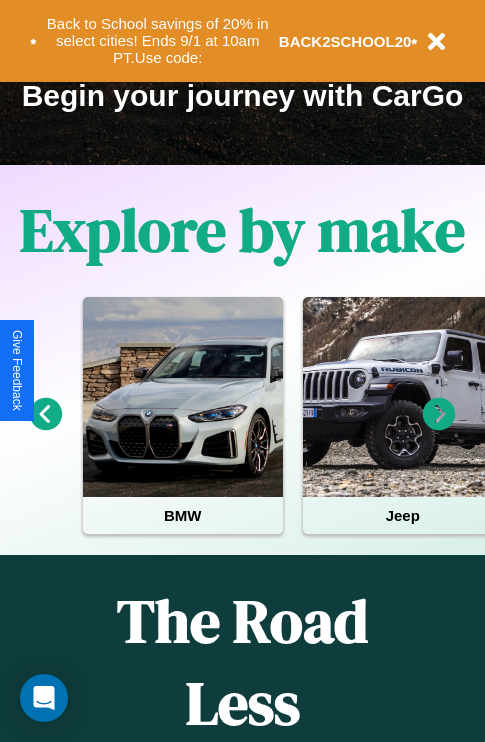 click 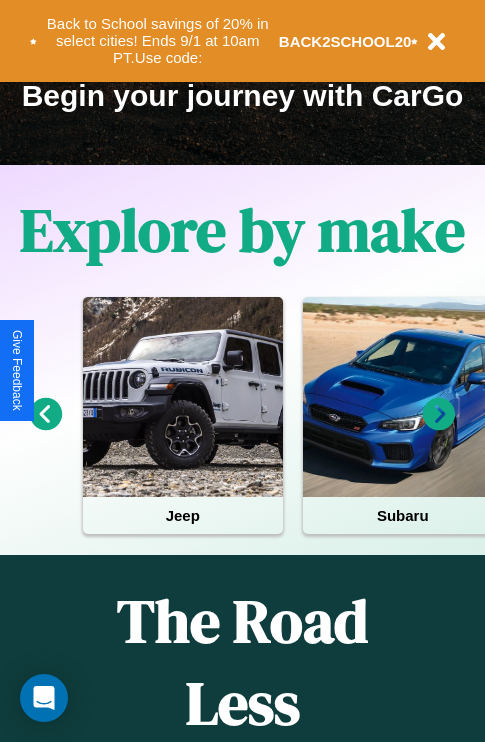 click 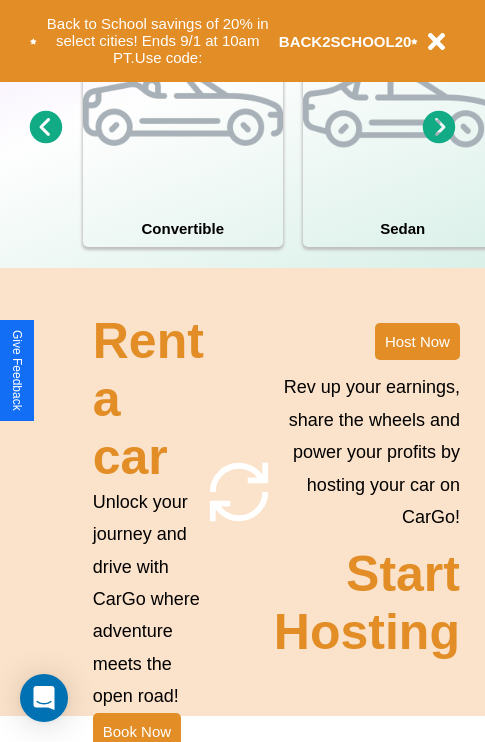 scroll, scrollTop: 1558, scrollLeft: 0, axis: vertical 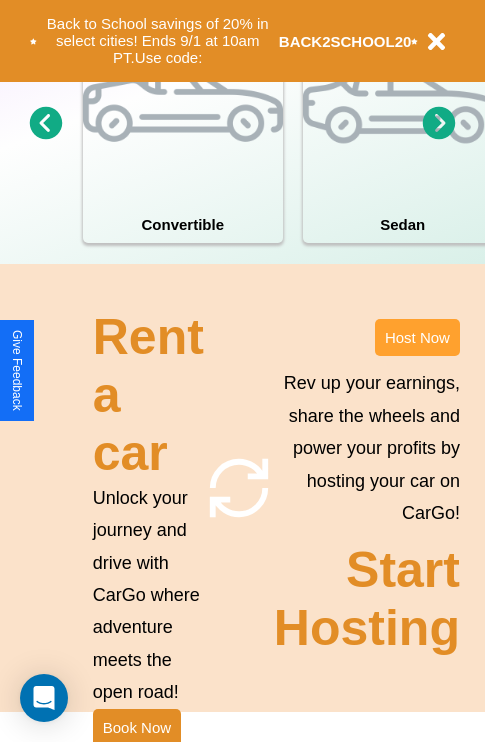 click on "Host Now" at bounding box center (417, 337) 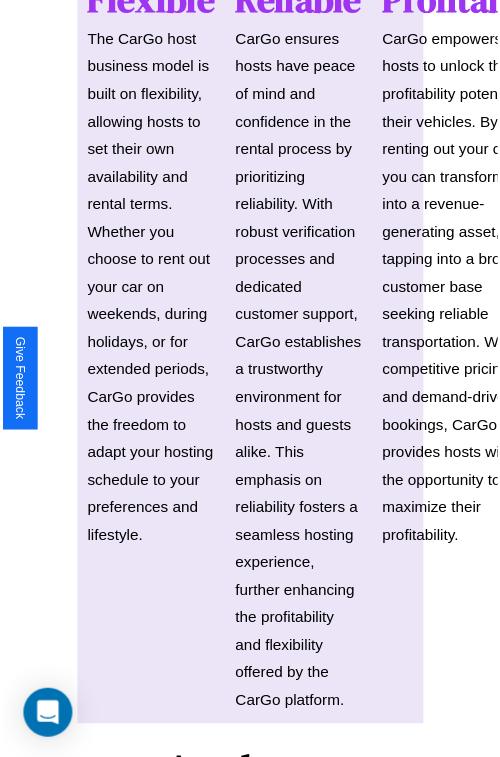 scroll, scrollTop: 35, scrollLeft: 0, axis: vertical 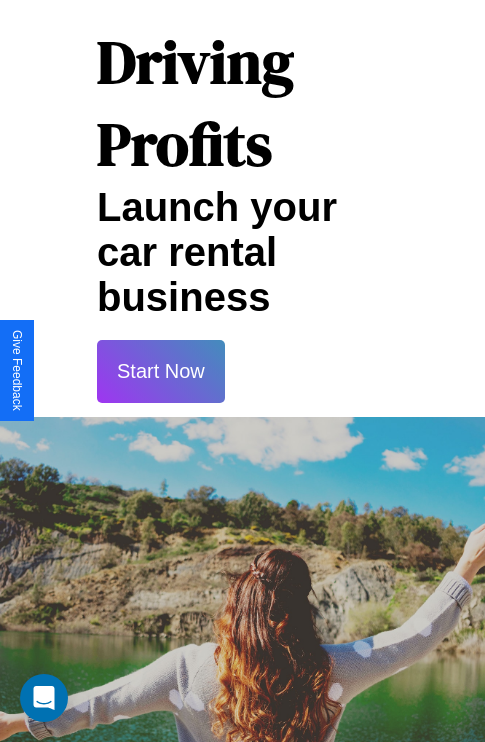 click on "Start Now" at bounding box center (161, 371) 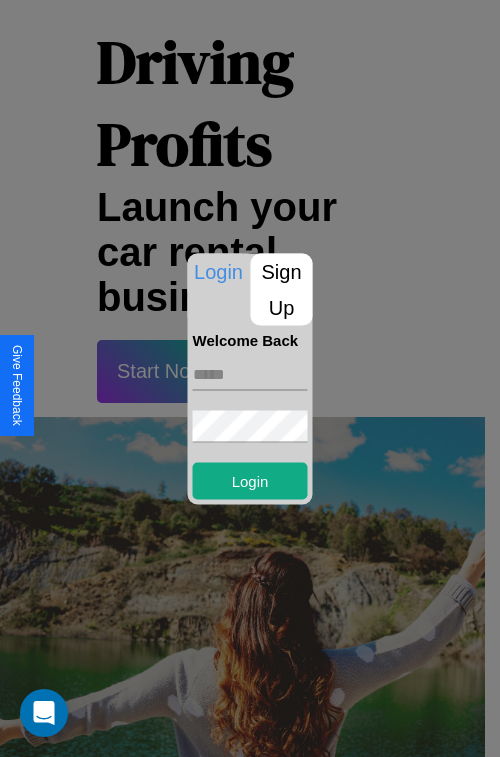 click at bounding box center [250, 374] 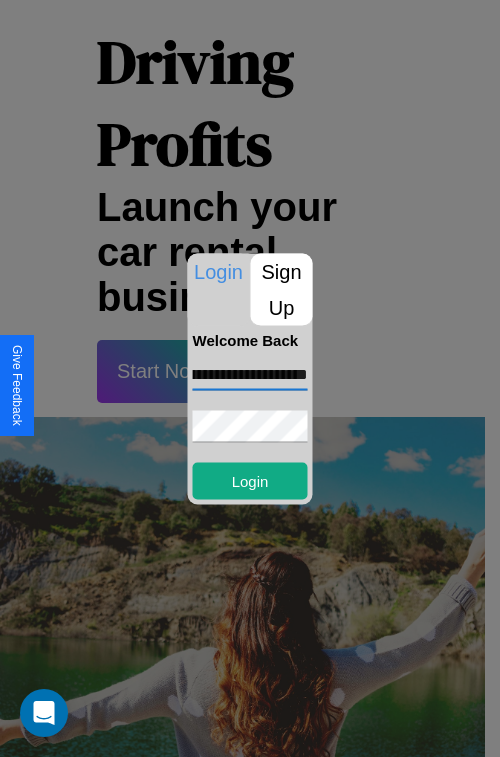 scroll, scrollTop: 0, scrollLeft: 111, axis: horizontal 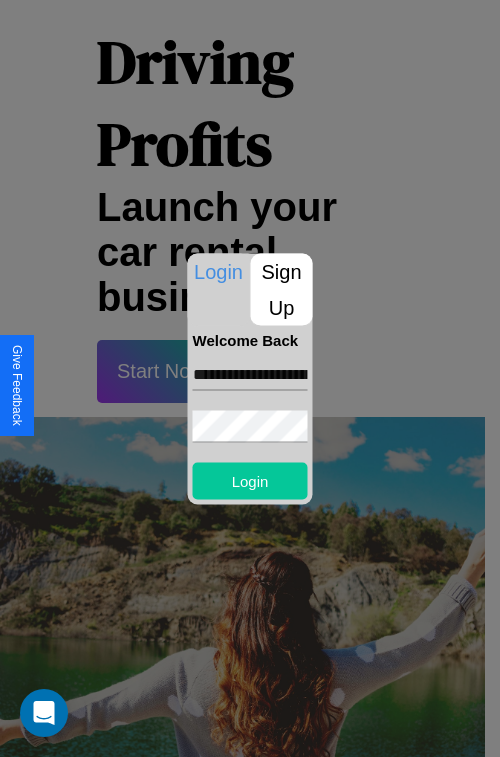 click on "Login" at bounding box center [250, 480] 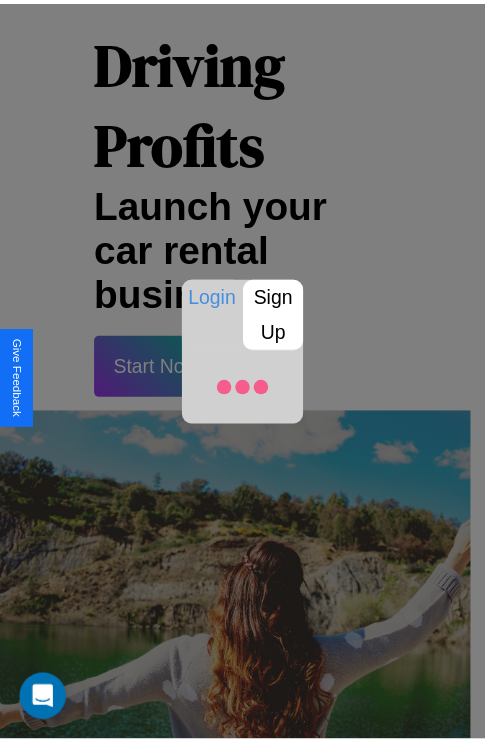 scroll, scrollTop: 37, scrollLeft: 0, axis: vertical 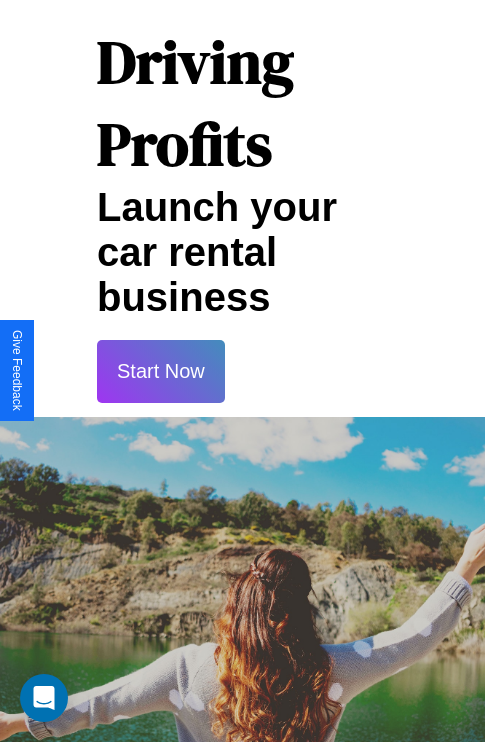 click on "Start Now" at bounding box center (161, 371) 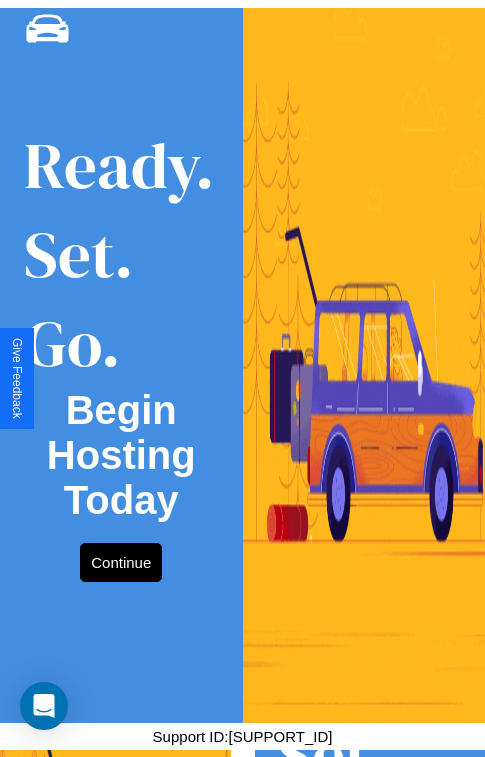 scroll, scrollTop: 0, scrollLeft: 0, axis: both 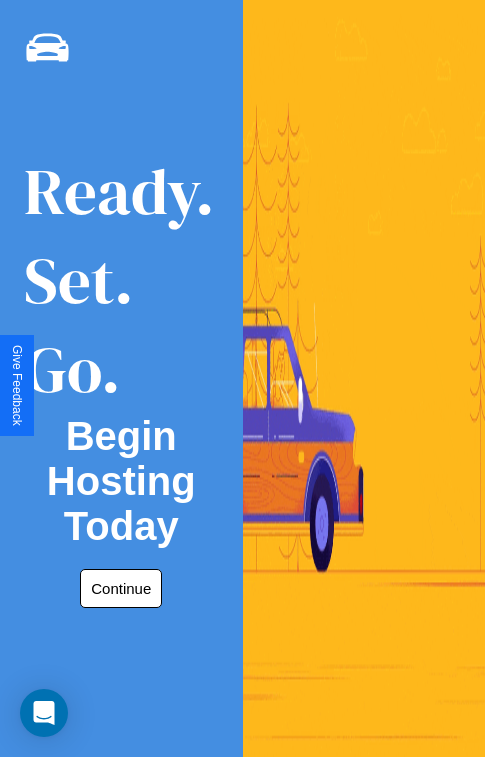 click on "Continue" at bounding box center (121, 588) 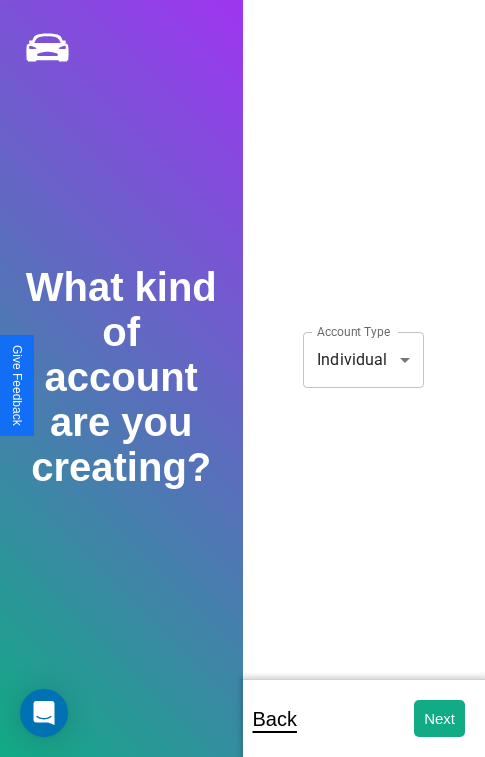 click on "**********" at bounding box center (242, 392) 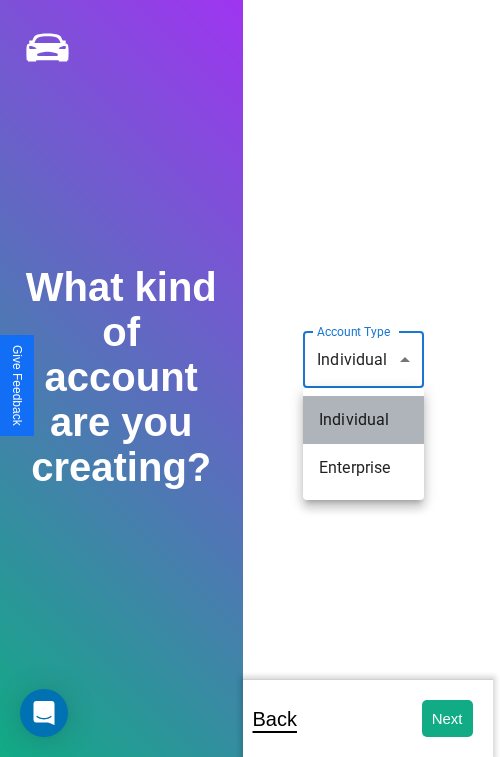 click on "Individual" at bounding box center (363, 420) 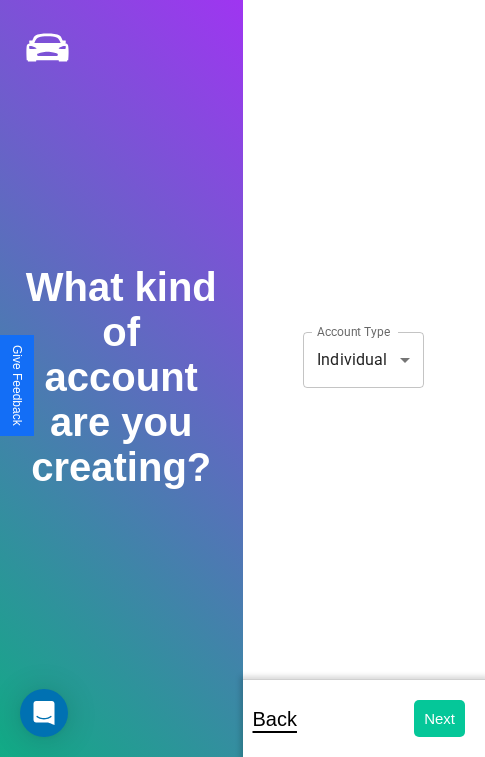 click on "Next" at bounding box center (439, 718) 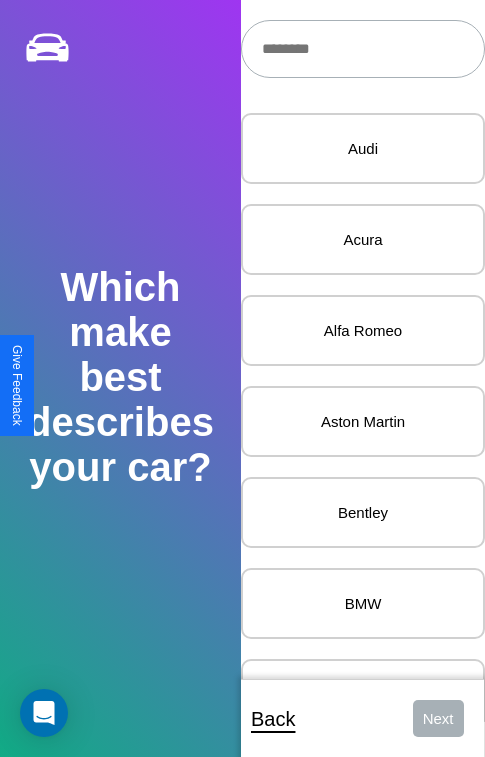 click at bounding box center [363, 49] 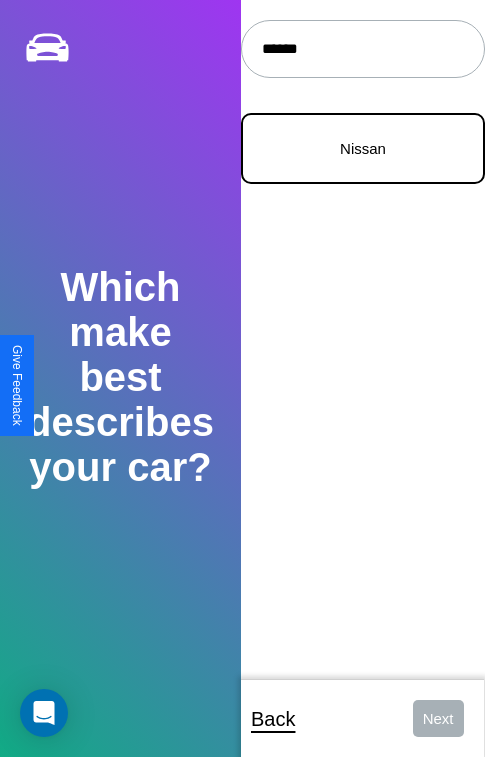 type on "******" 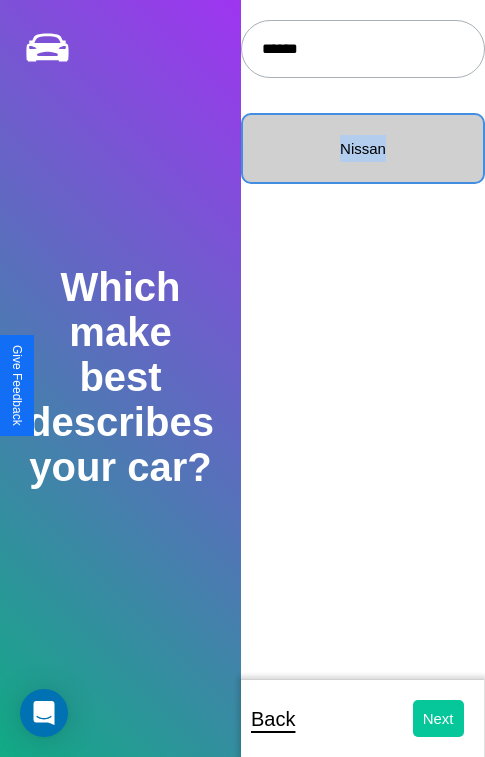 click on "Next" at bounding box center (438, 718) 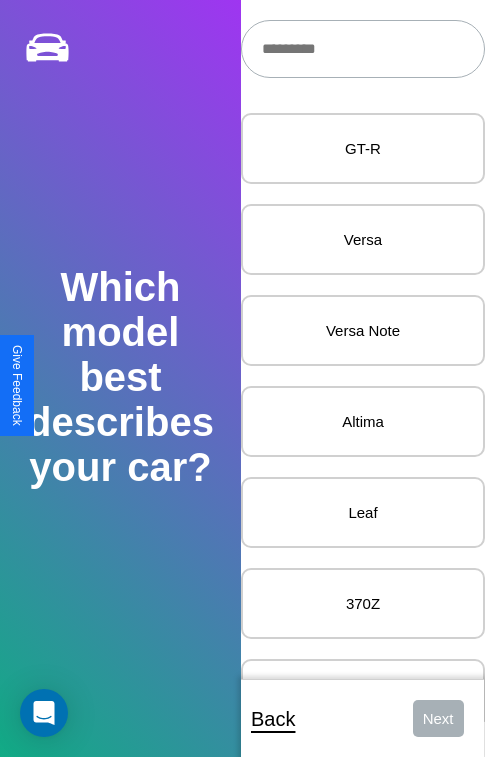 scroll, scrollTop: 27, scrollLeft: 0, axis: vertical 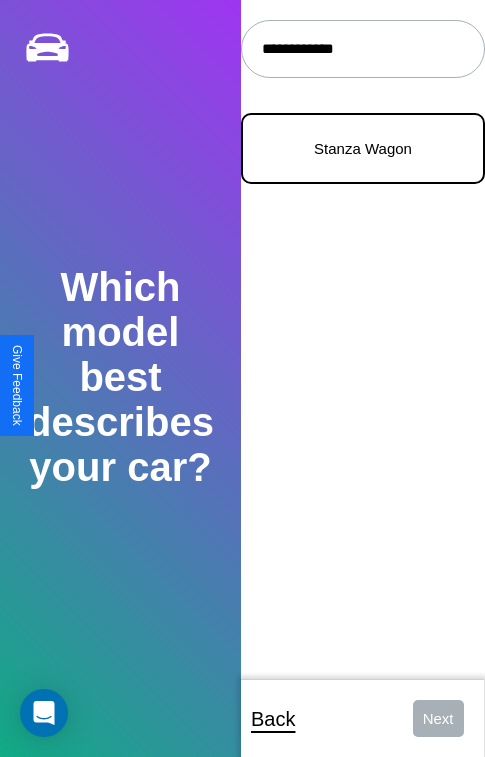 type on "**********" 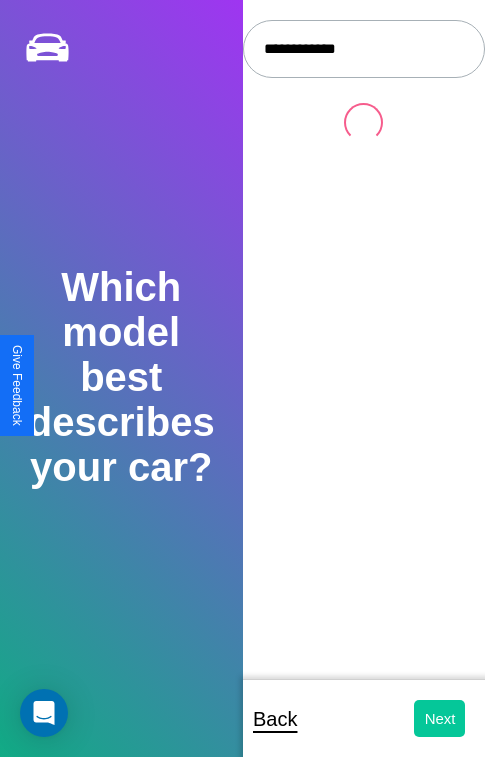 click on "Next" at bounding box center [439, 718] 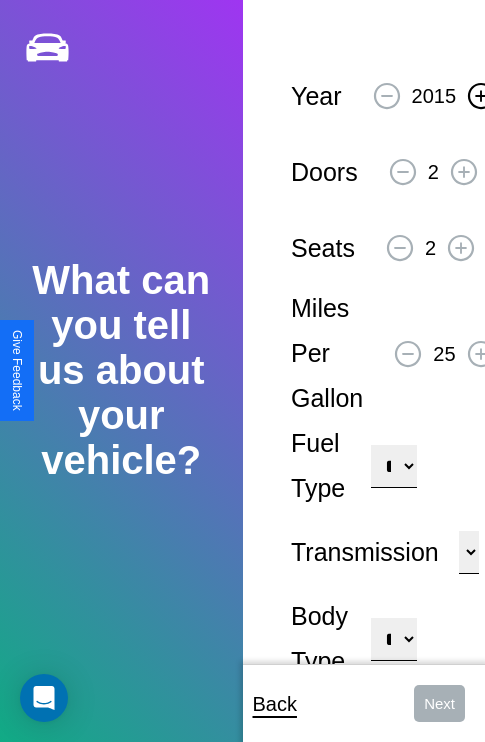 click 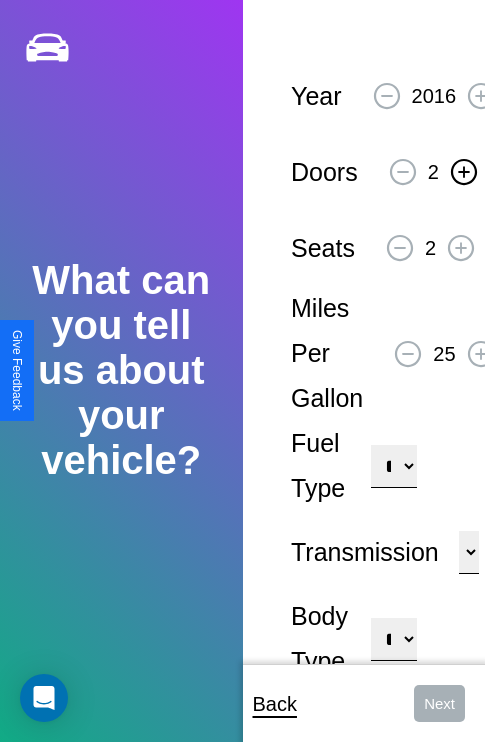 click 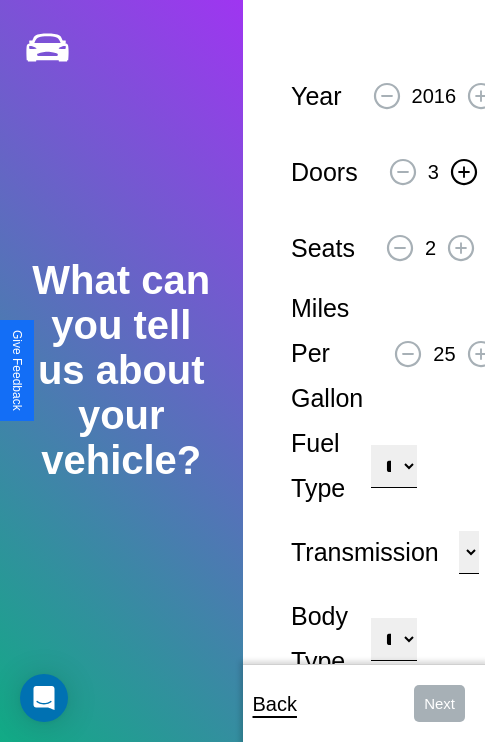 click 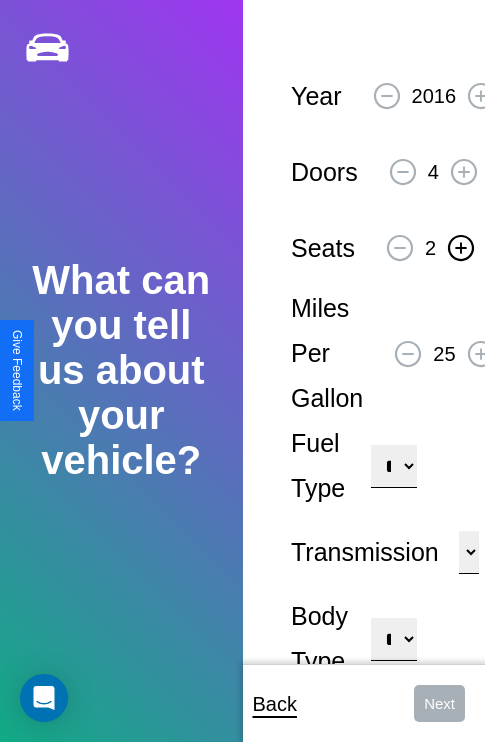 click 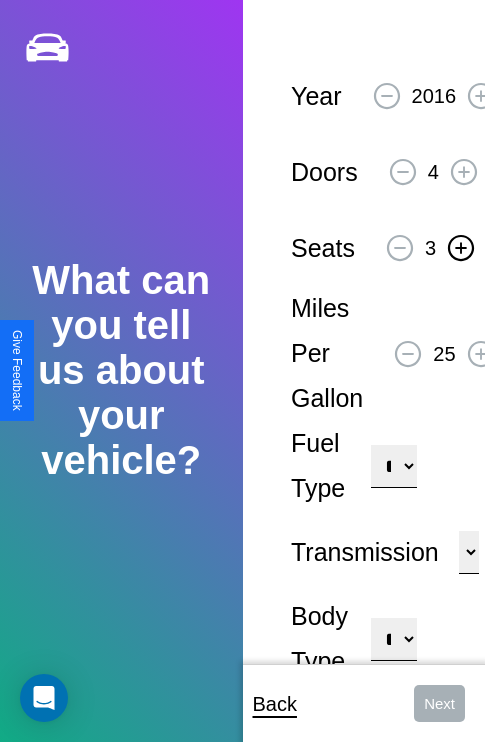click 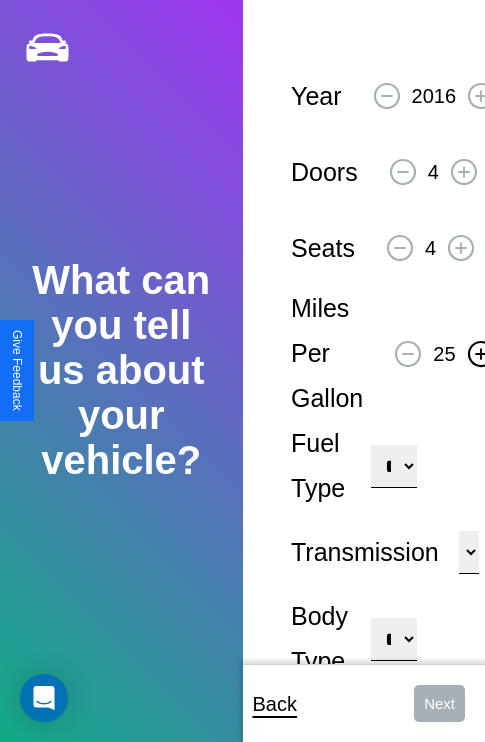 click 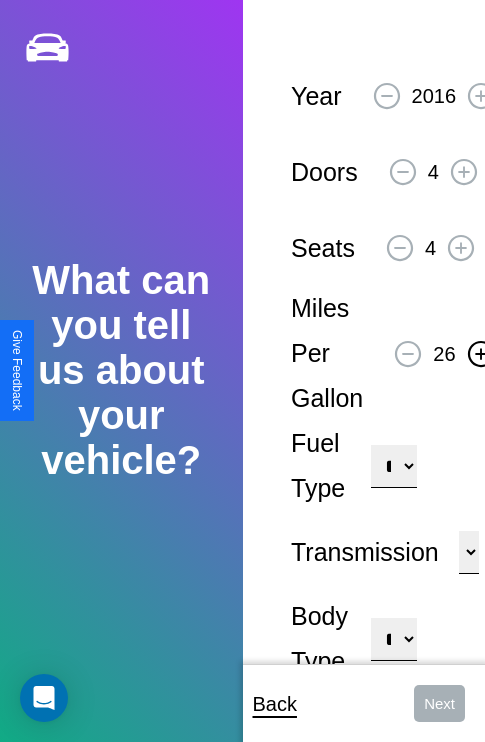 click 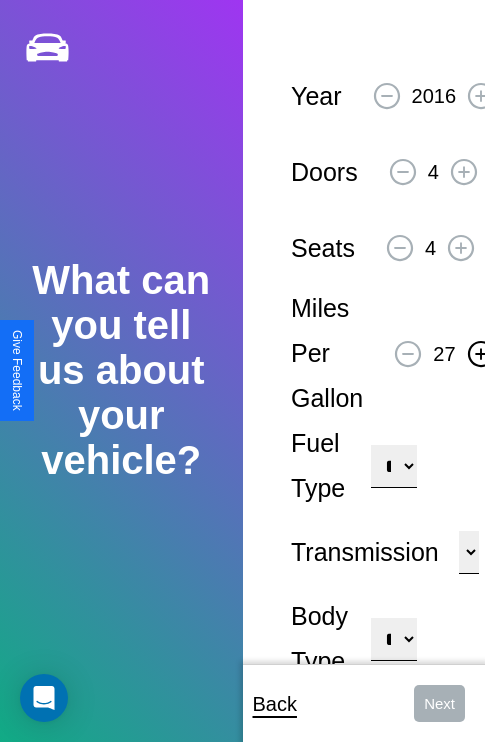click 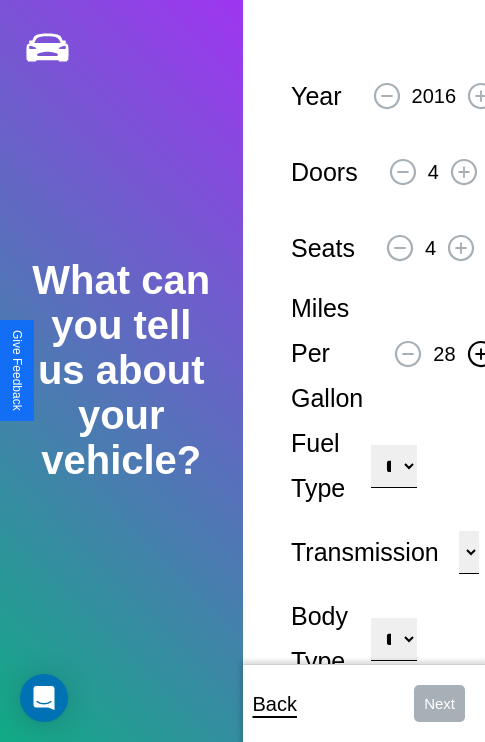 click on "**********" at bounding box center (393, 466) 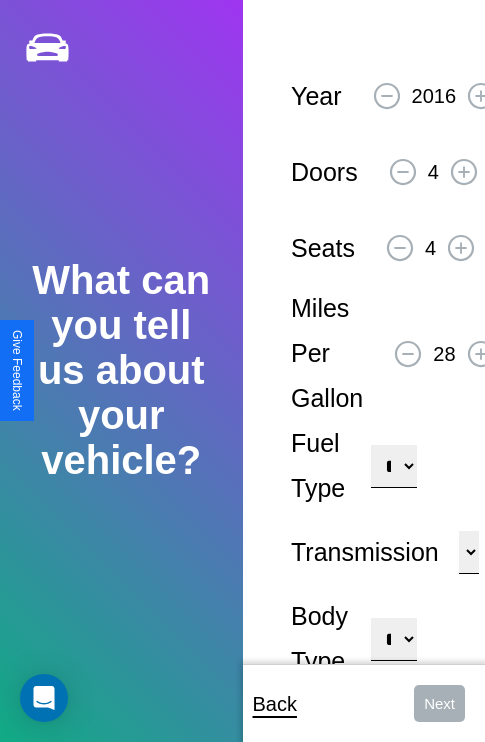 select on "******" 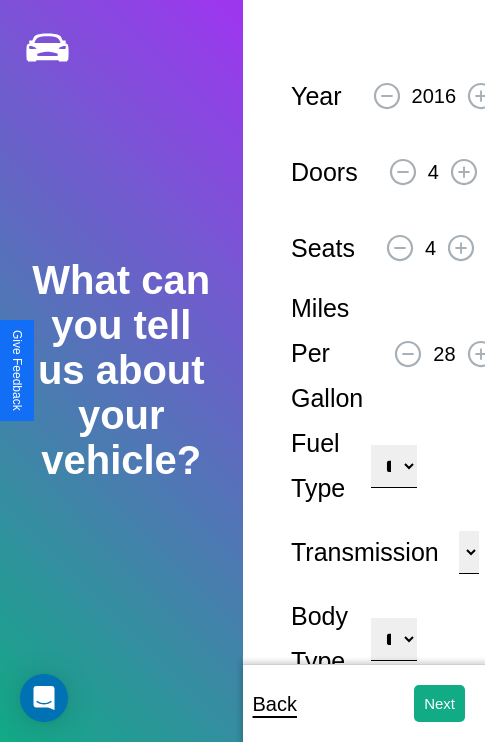 click on "**********" at bounding box center [393, 639] 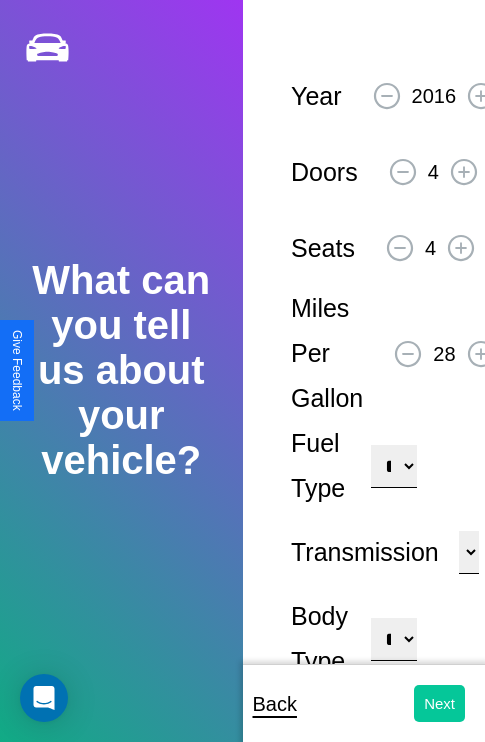 click on "Next" at bounding box center (439, 703) 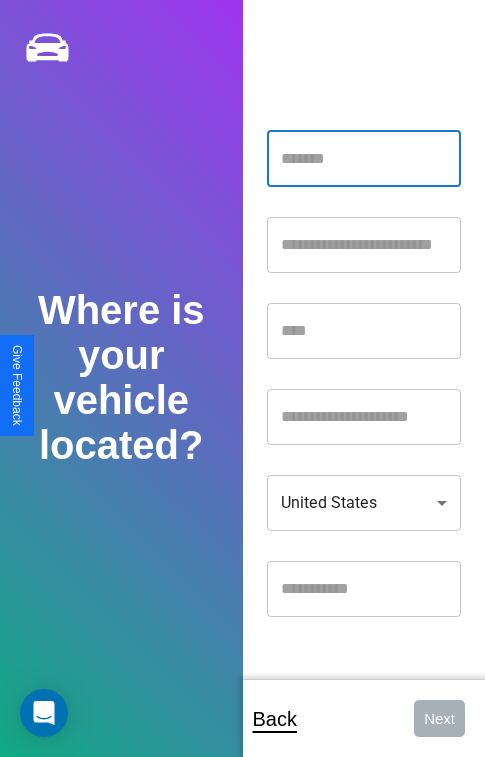 click at bounding box center [364, 159] 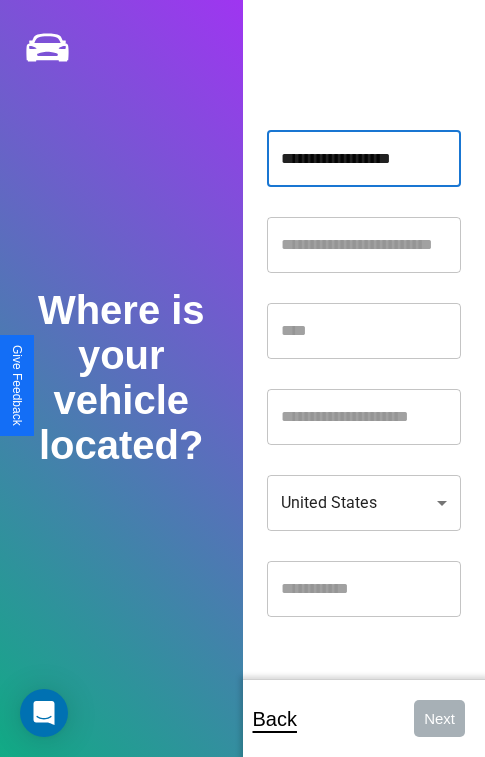type on "**********" 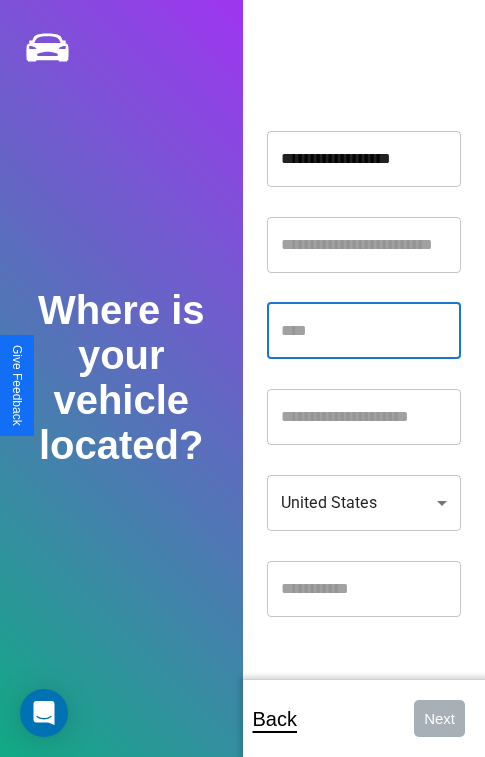 click at bounding box center (364, 331) 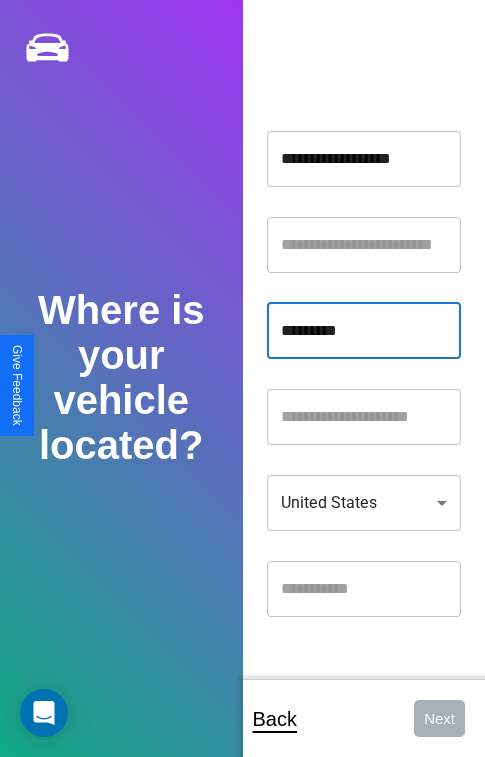 type on "*********" 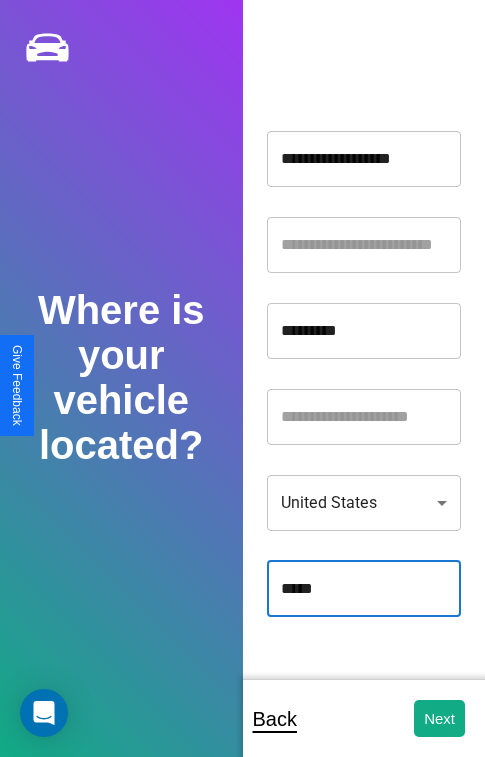 type on "*****" 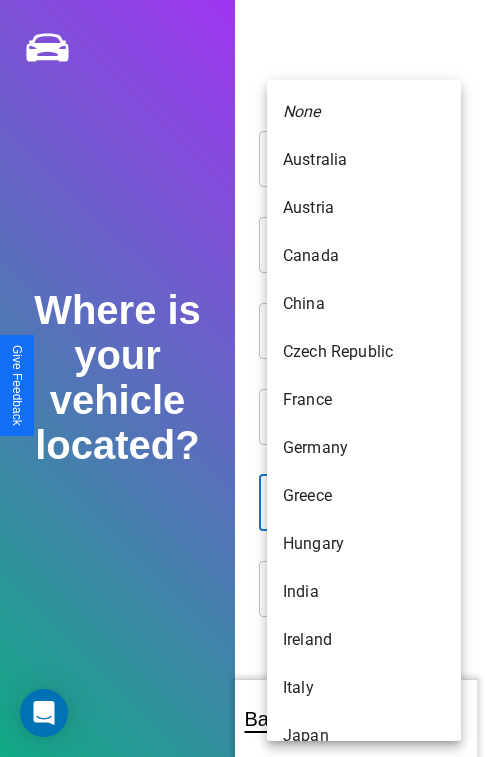 click on "Japan" at bounding box center [364, 736] 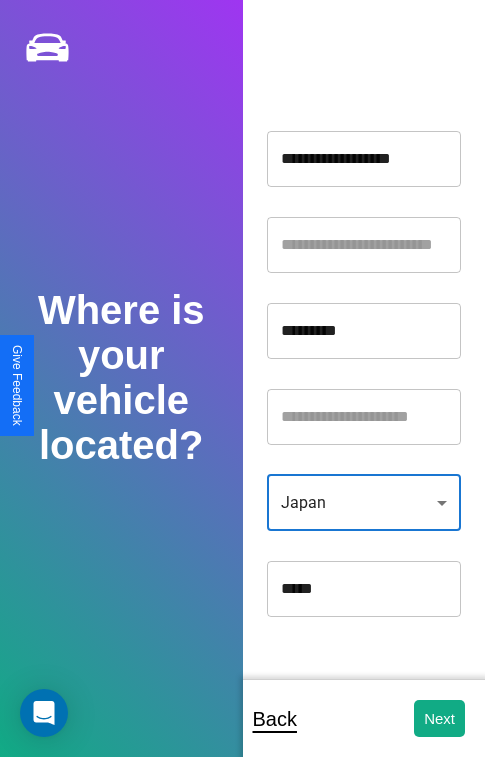 scroll, scrollTop: 459, scrollLeft: 0, axis: vertical 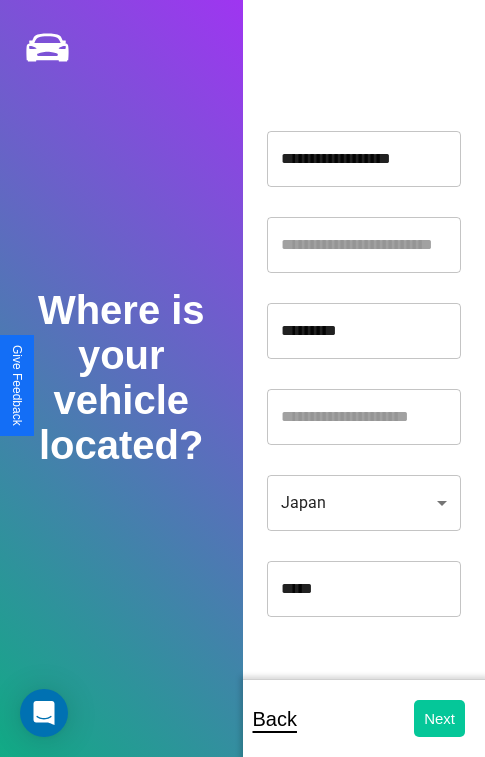 click on "Next" at bounding box center (439, 718) 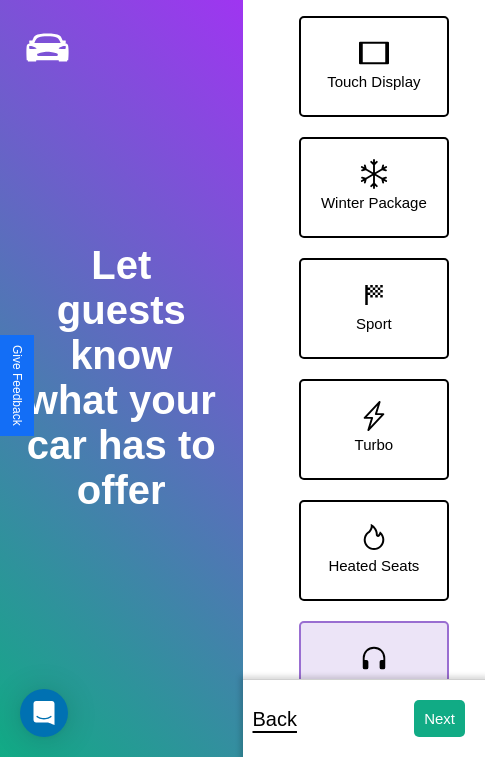 click 